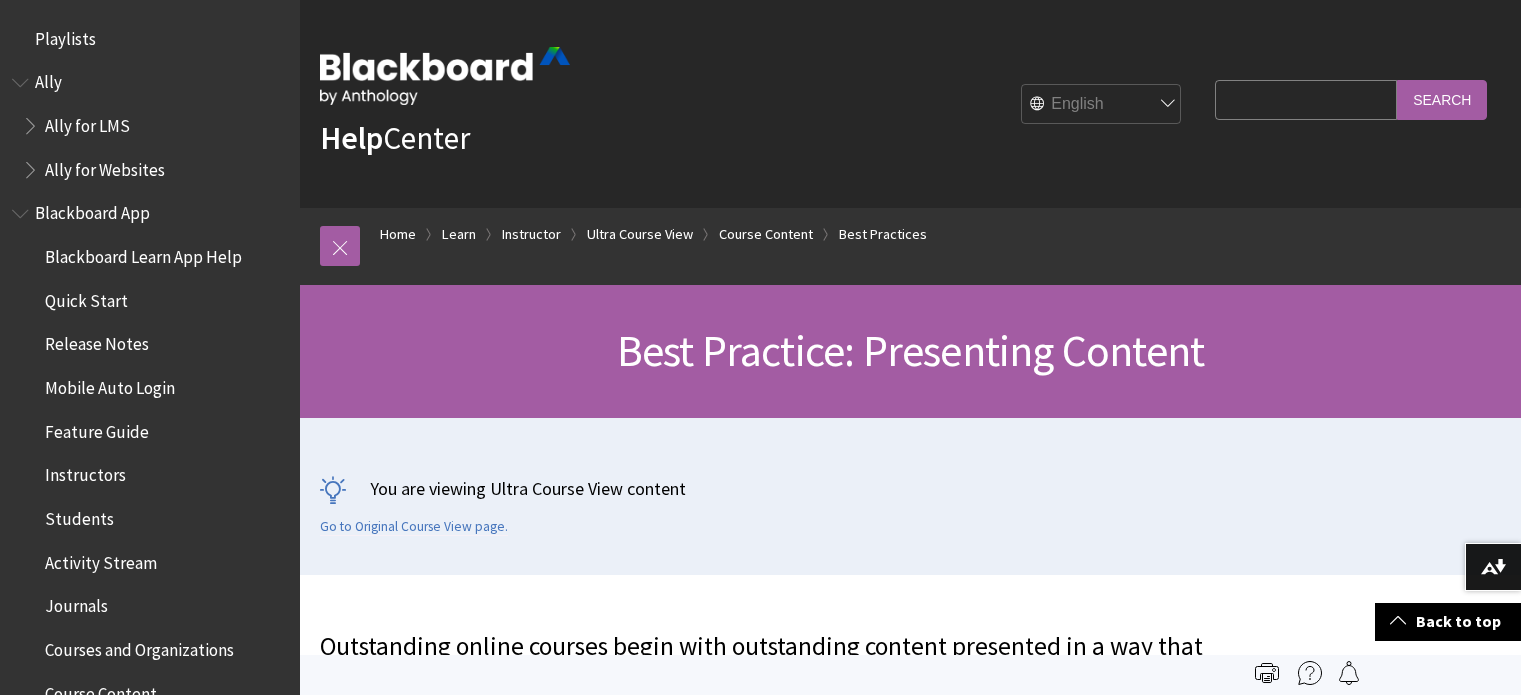 scroll, scrollTop: 500, scrollLeft: 0, axis: vertical 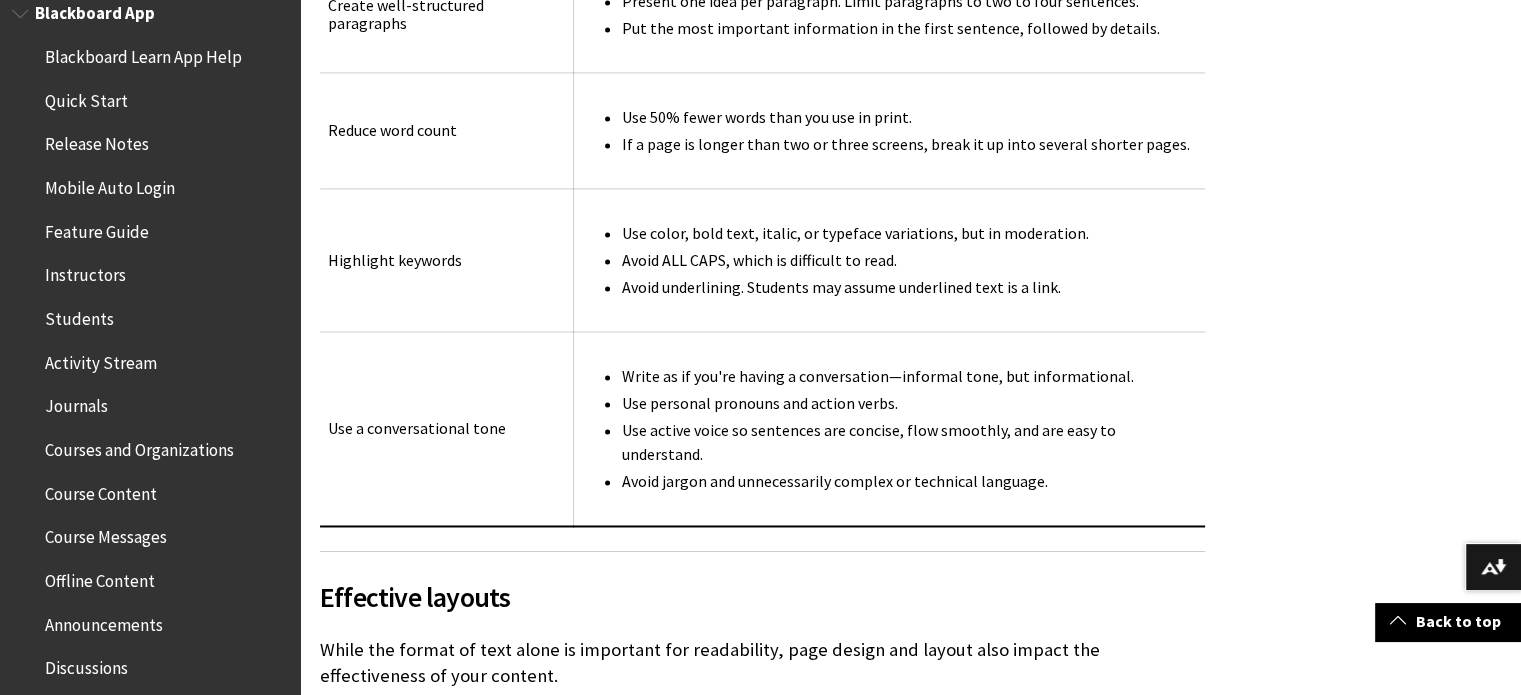 click on "Instructors" at bounding box center [85, 272] 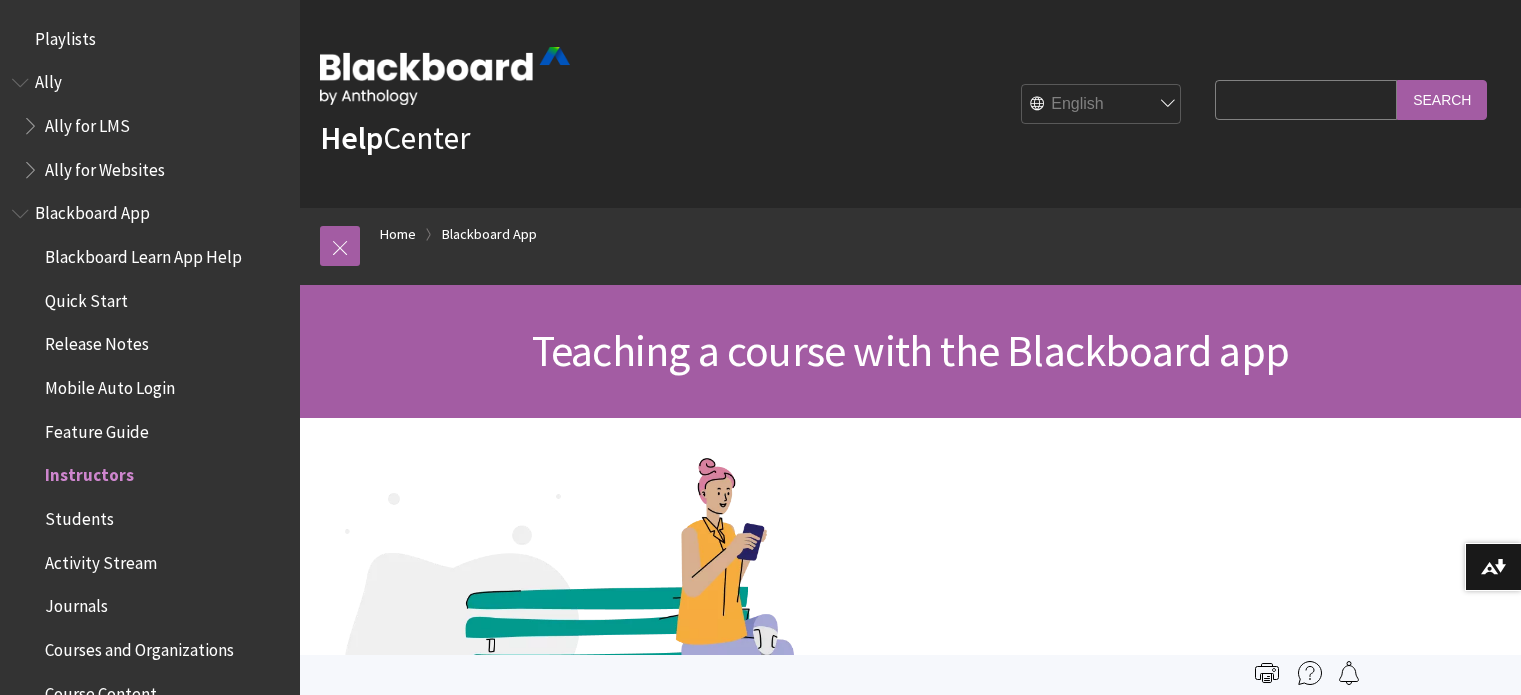 scroll, scrollTop: 0, scrollLeft: 0, axis: both 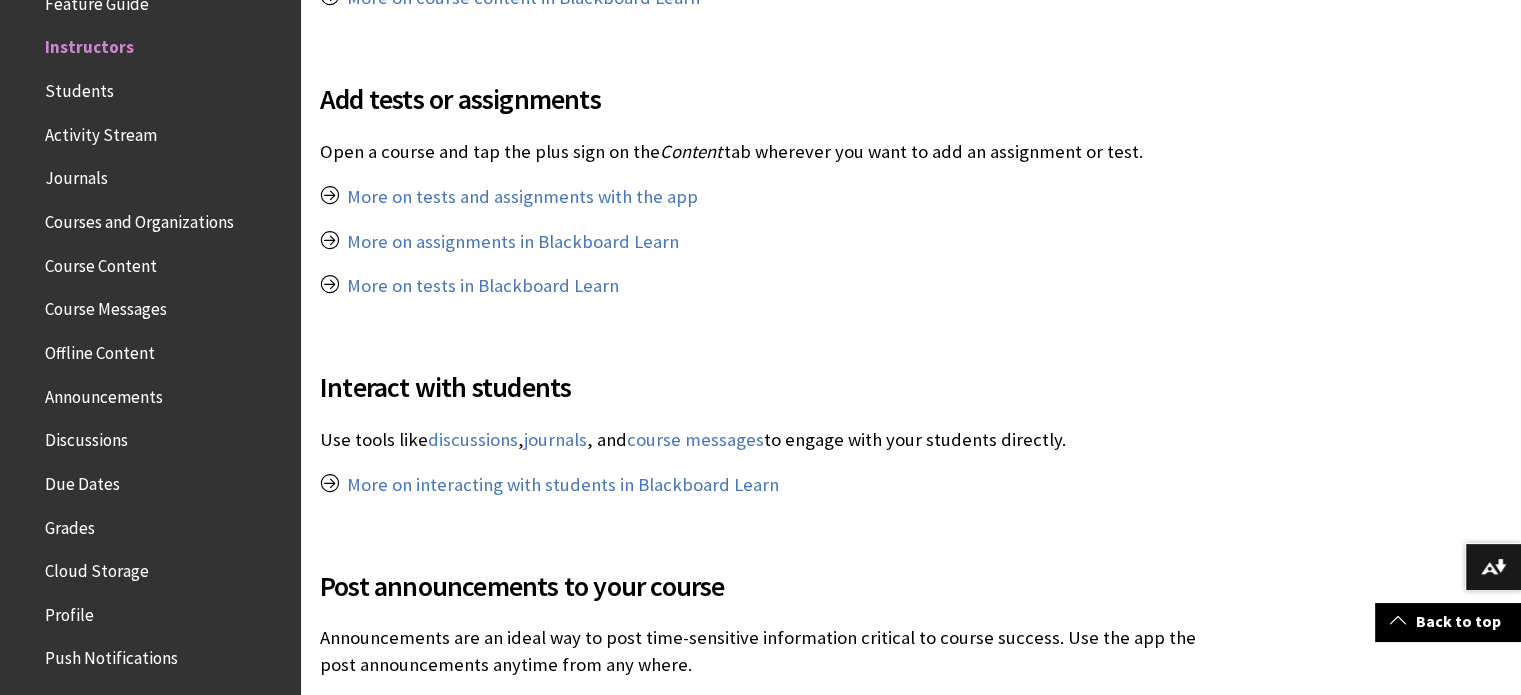 click on "Course Content" at bounding box center (101, 262) 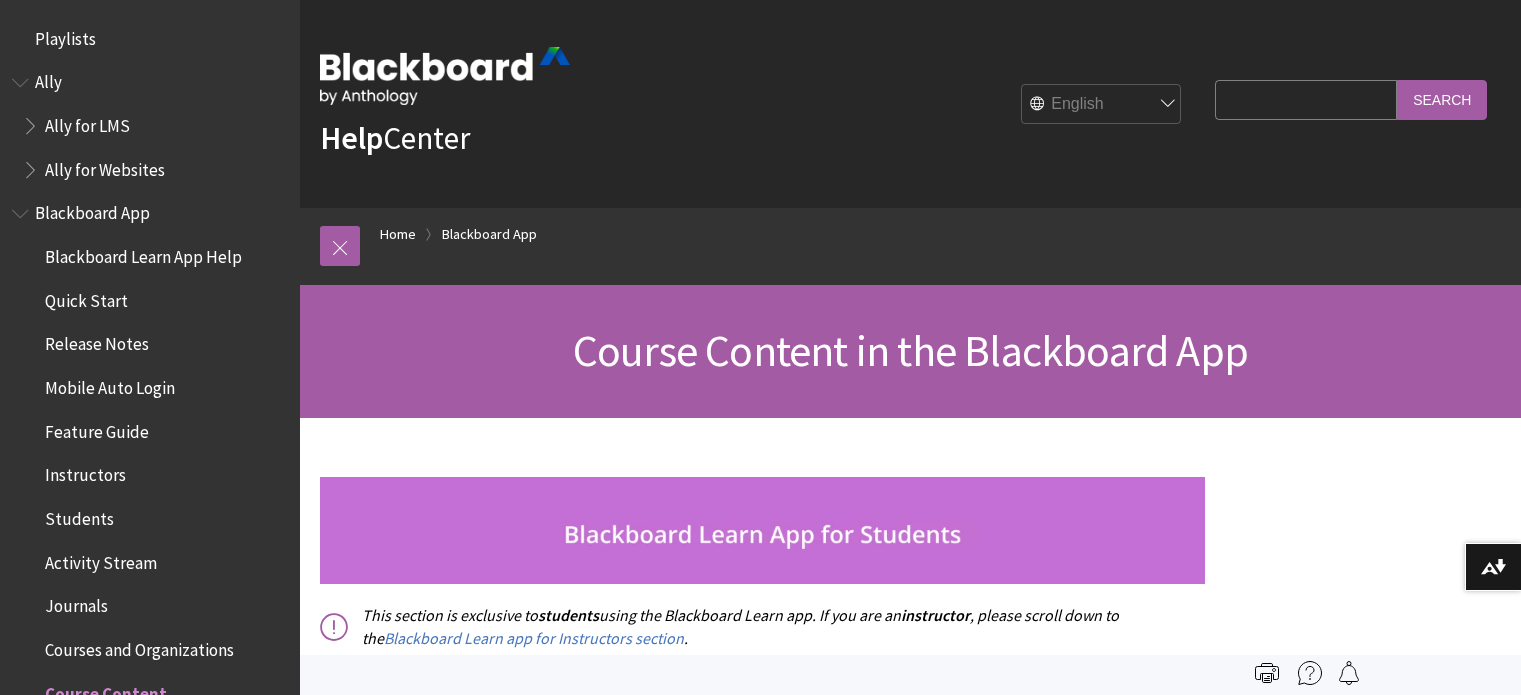 scroll, scrollTop: 0, scrollLeft: 0, axis: both 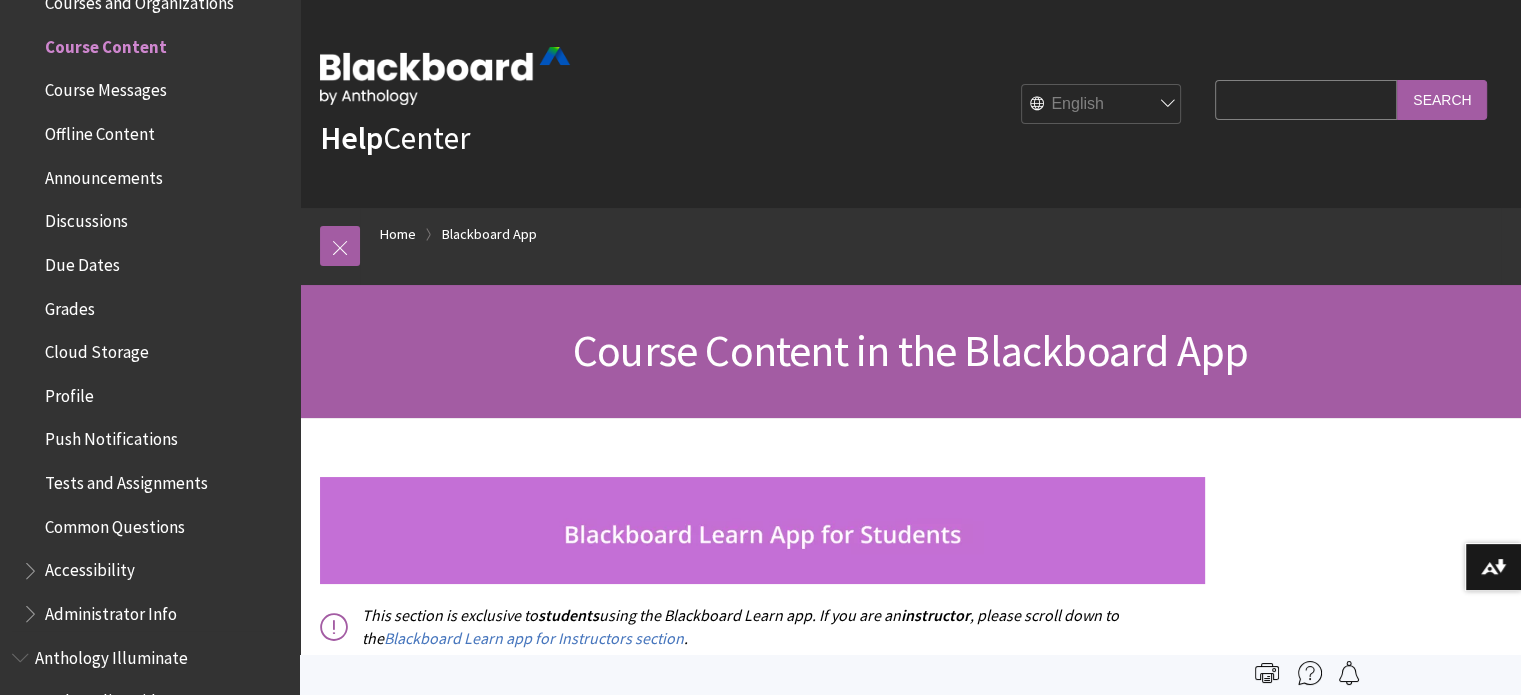 click on "Grades" at bounding box center (70, 305) 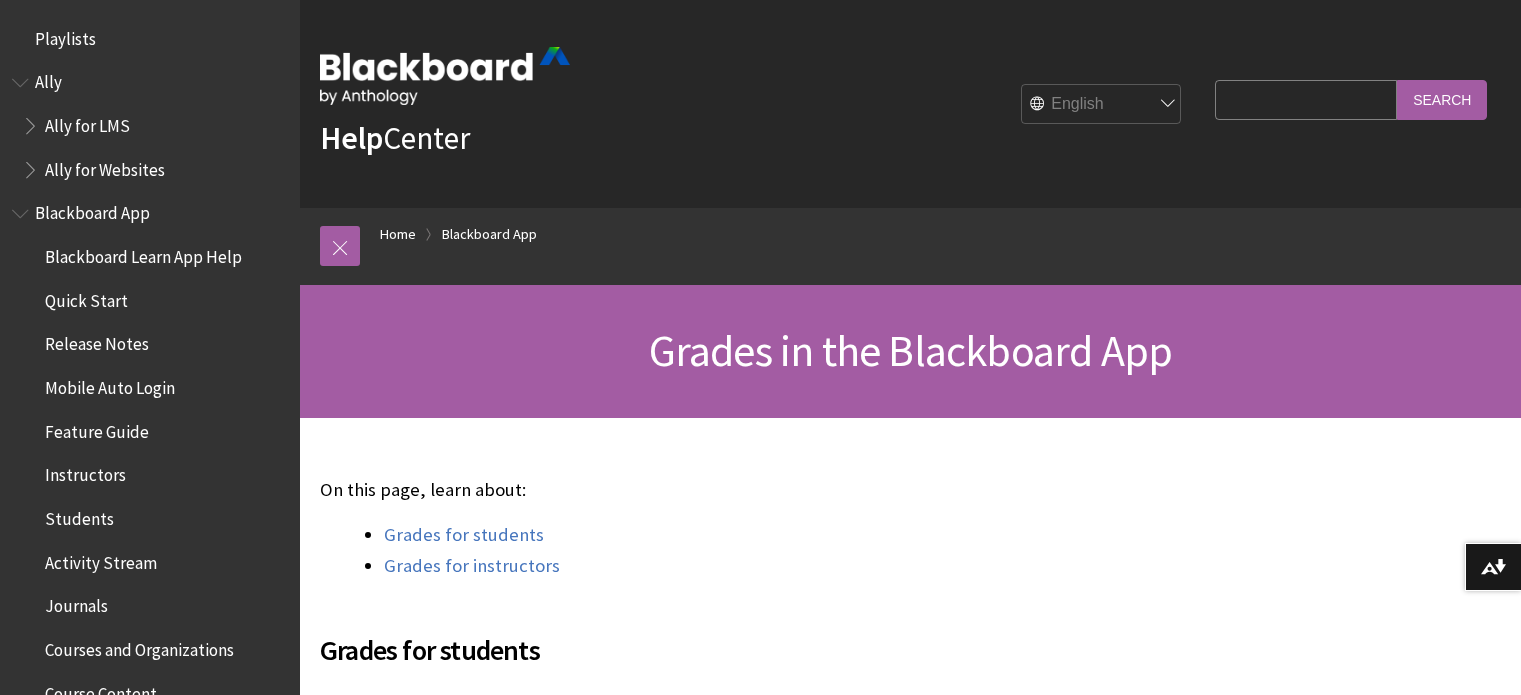 scroll, scrollTop: 270, scrollLeft: 0, axis: vertical 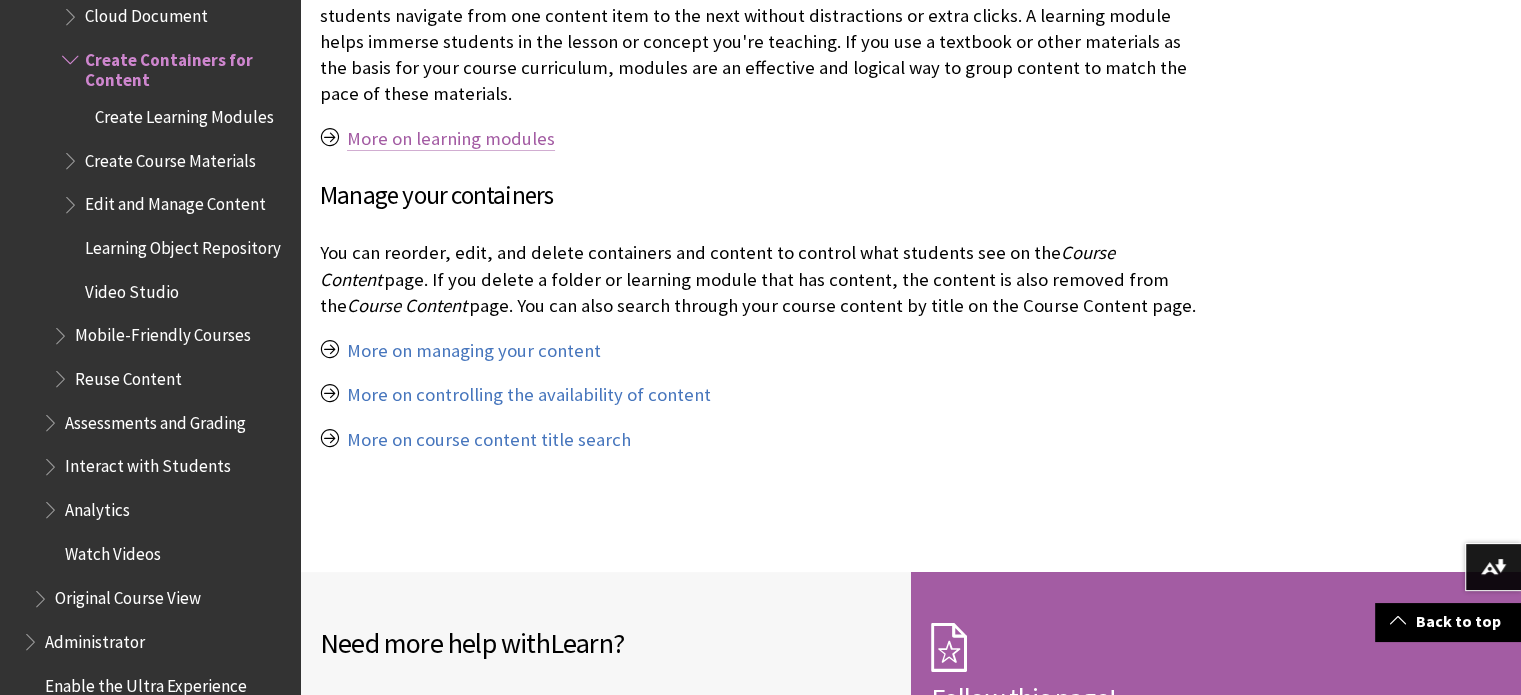 click on "More on learning modules" at bounding box center [451, 139] 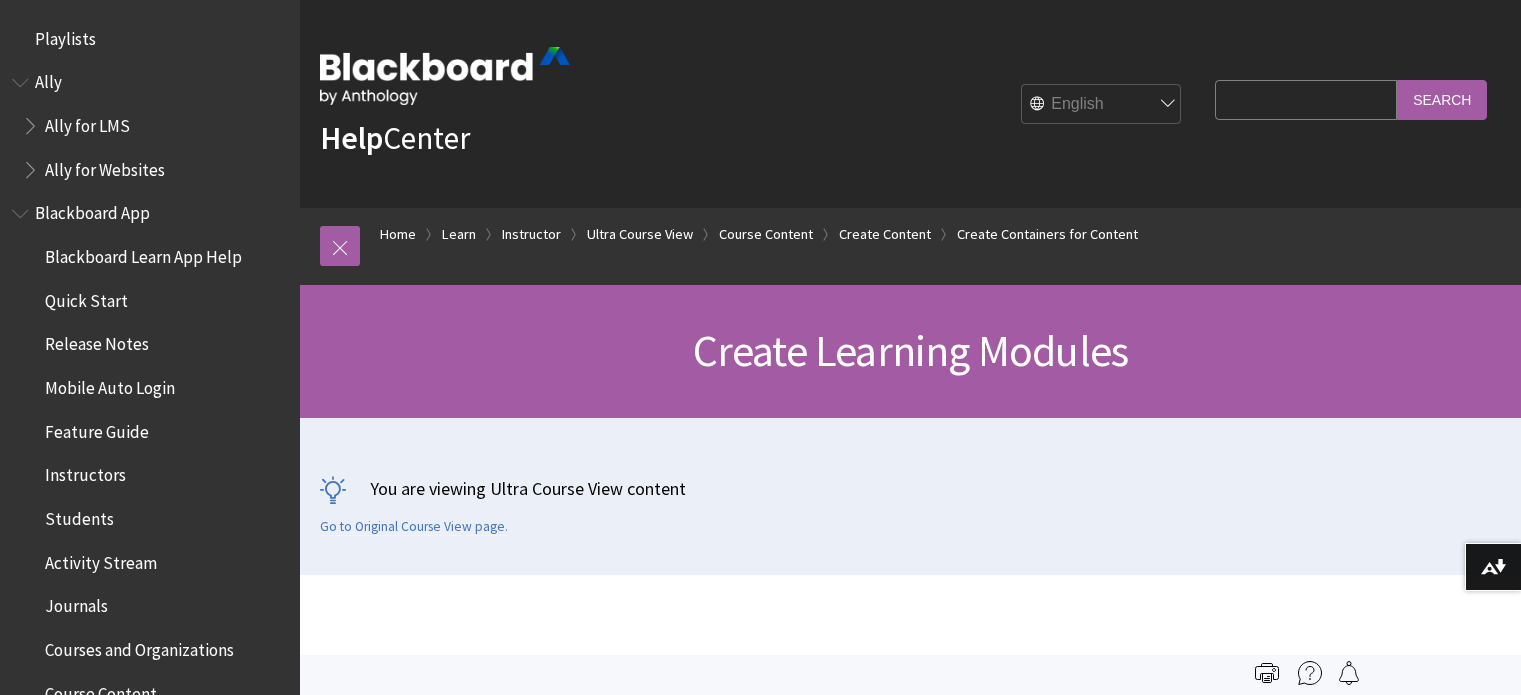 scroll, scrollTop: 0, scrollLeft: 0, axis: both 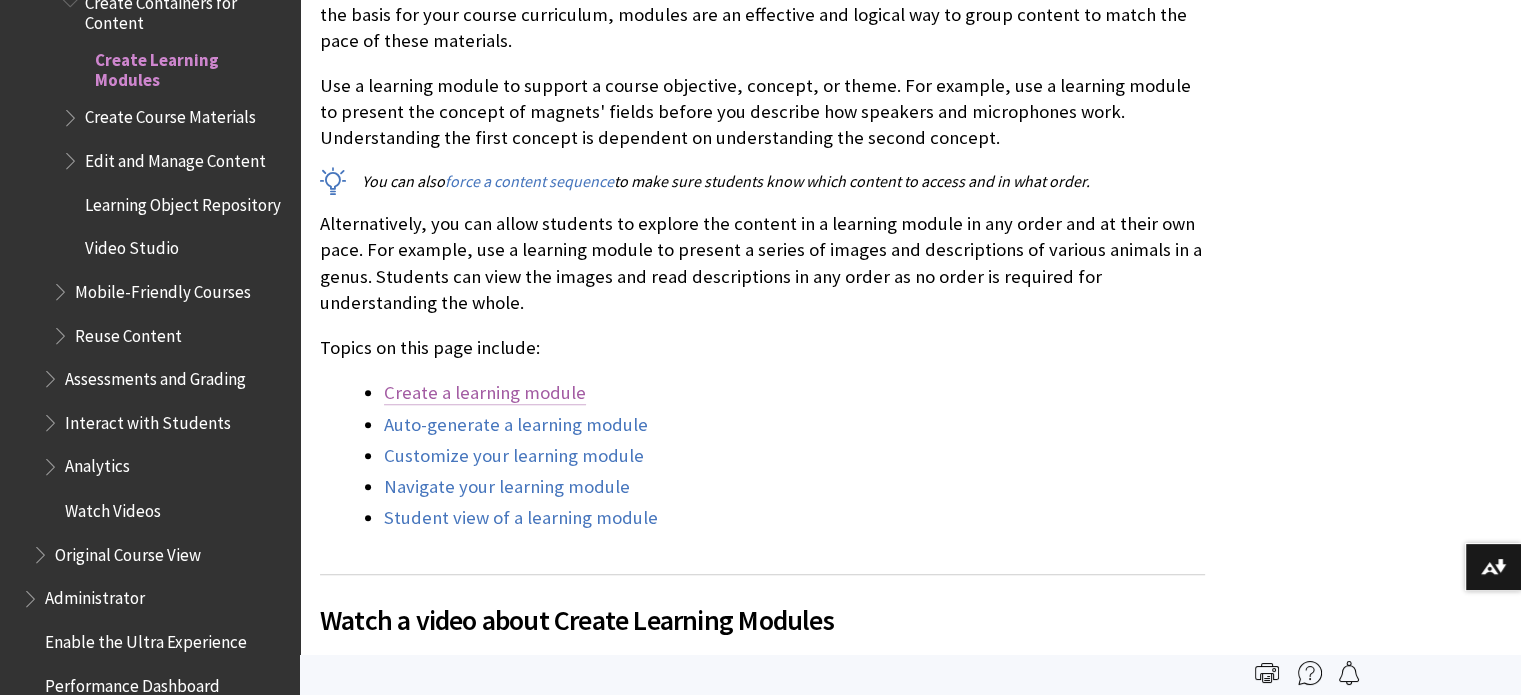 click on "Create a learning module" at bounding box center [485, 393] 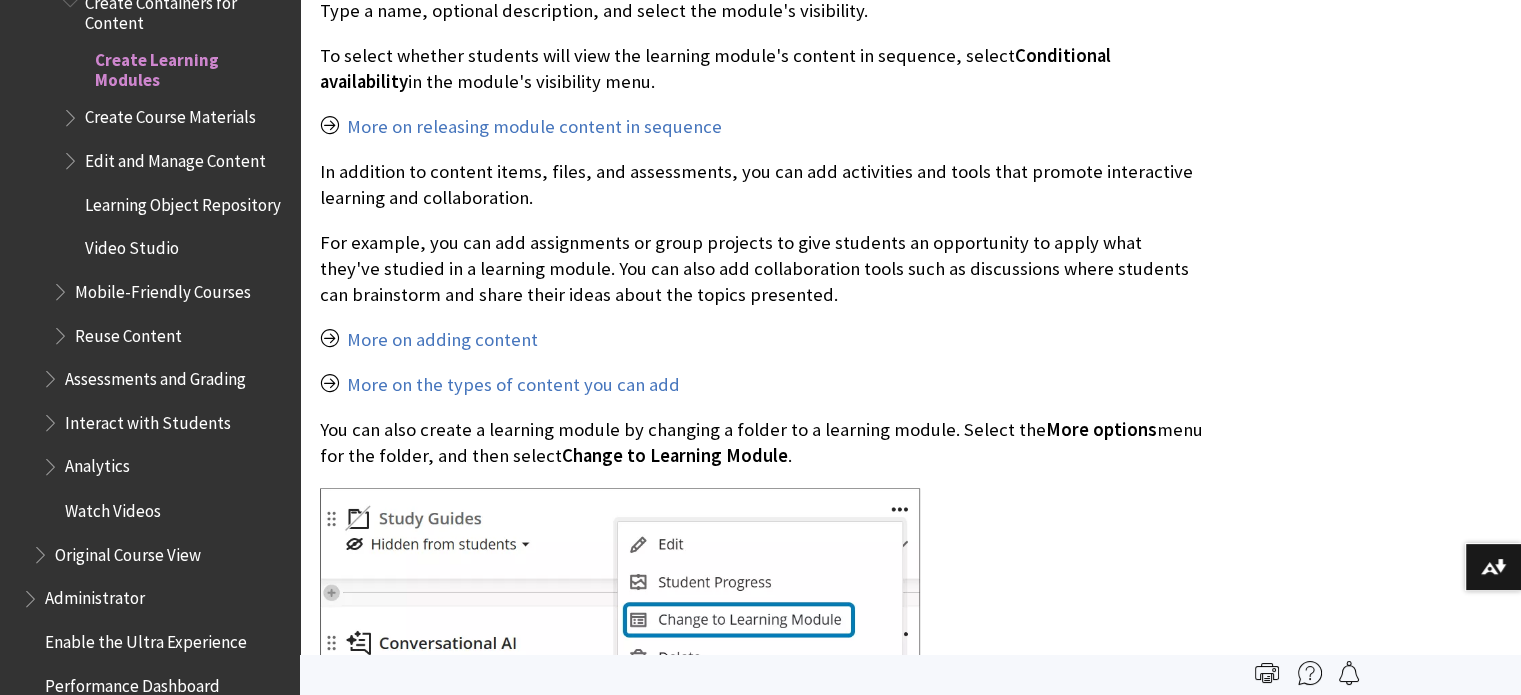 scroll, scrollTop: 2999, scrollLeft: 0, axis: vertical 